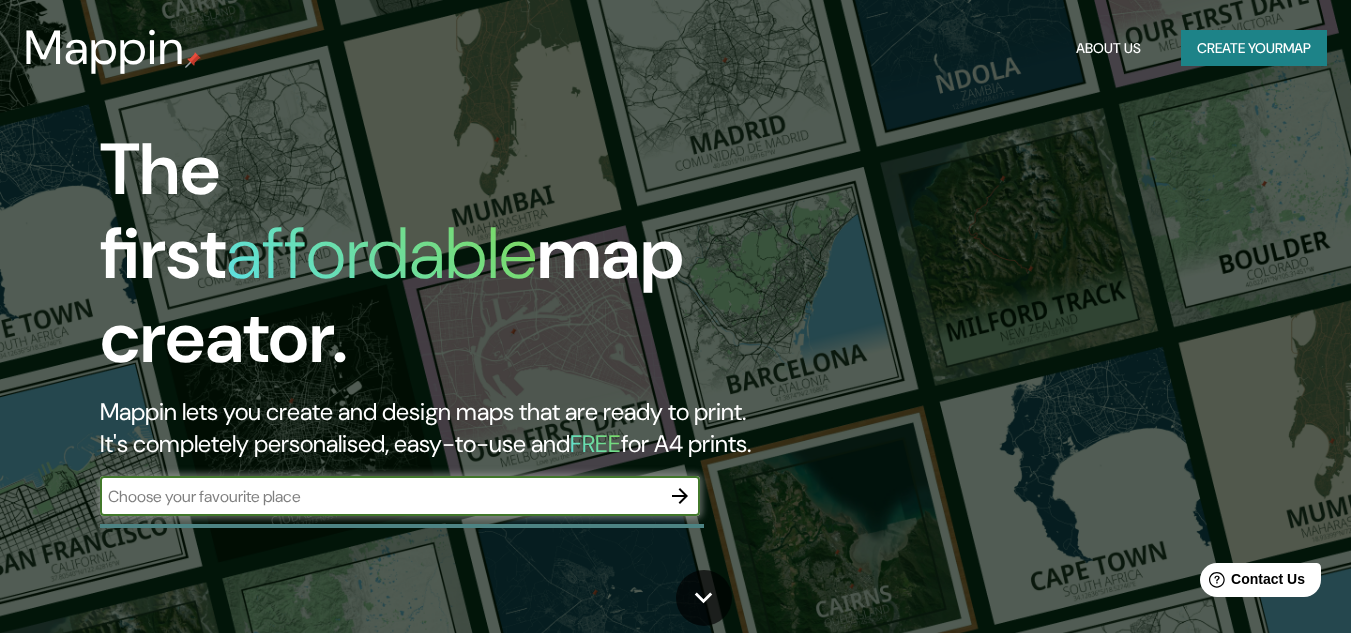 scroll, scrollTop: 0, scrollLeft: 0, axis: both 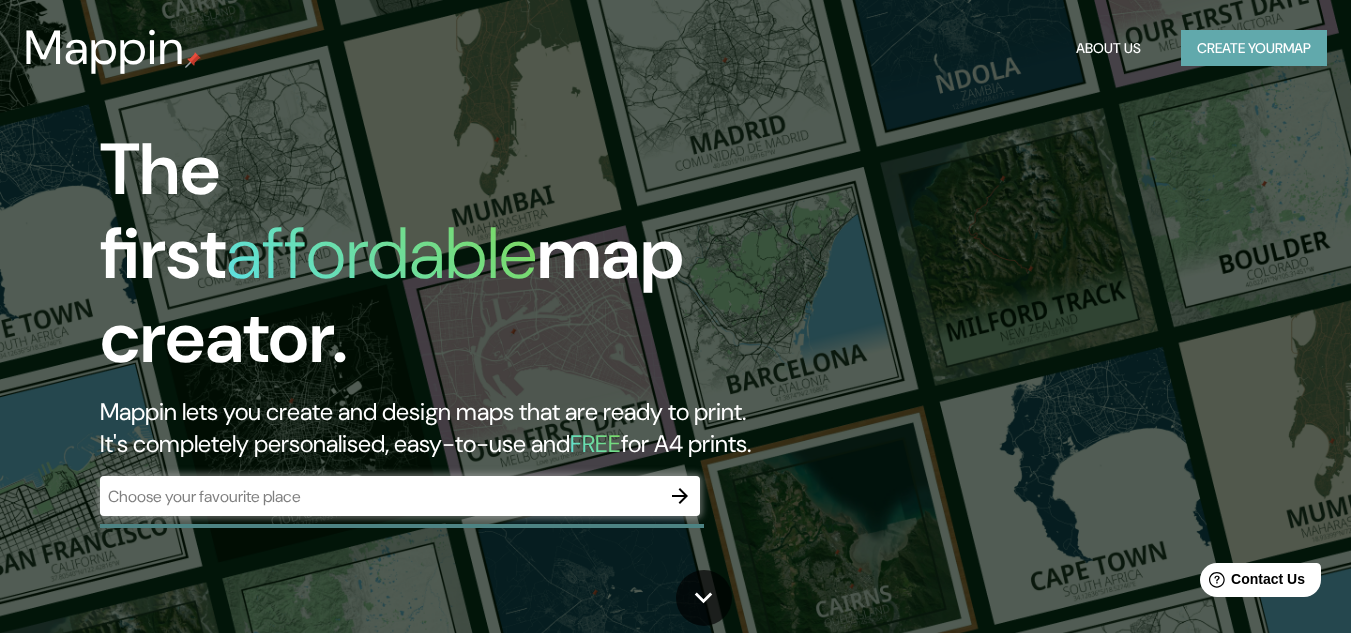 click on "Create your   map" at bounding box center [1254, 48] 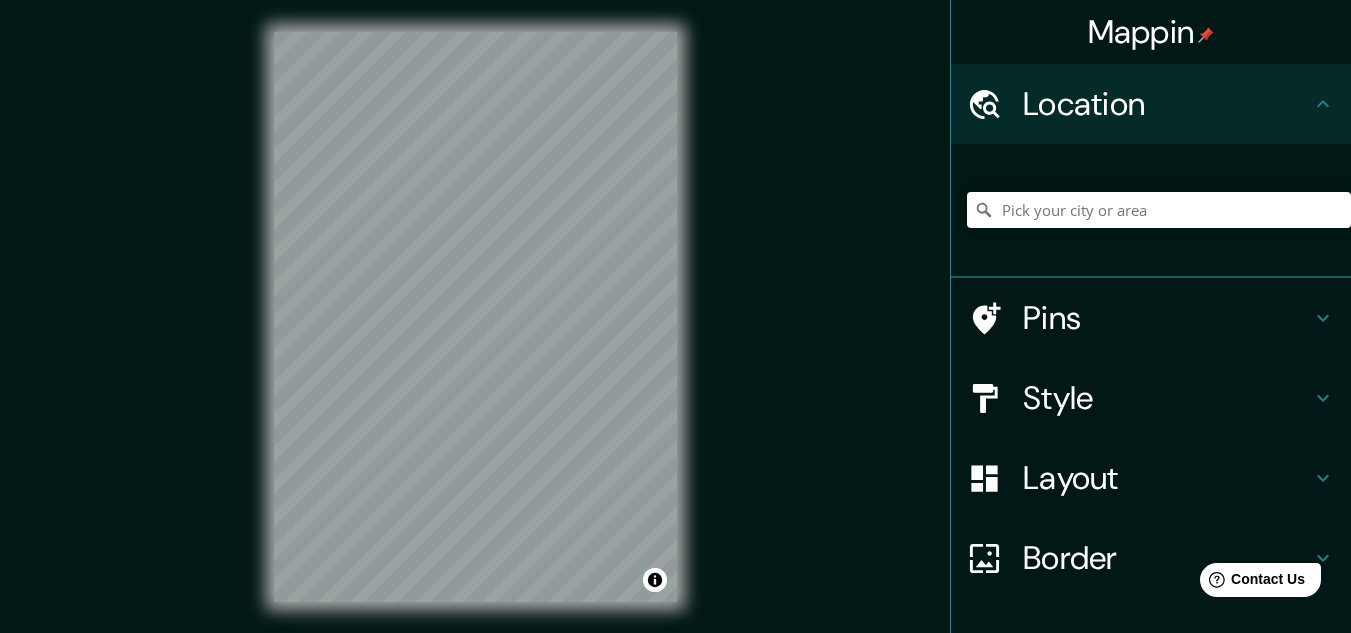click on "© Mapbox   © OpenStreetMap   Improve this map" at bounding box center (475, 317) 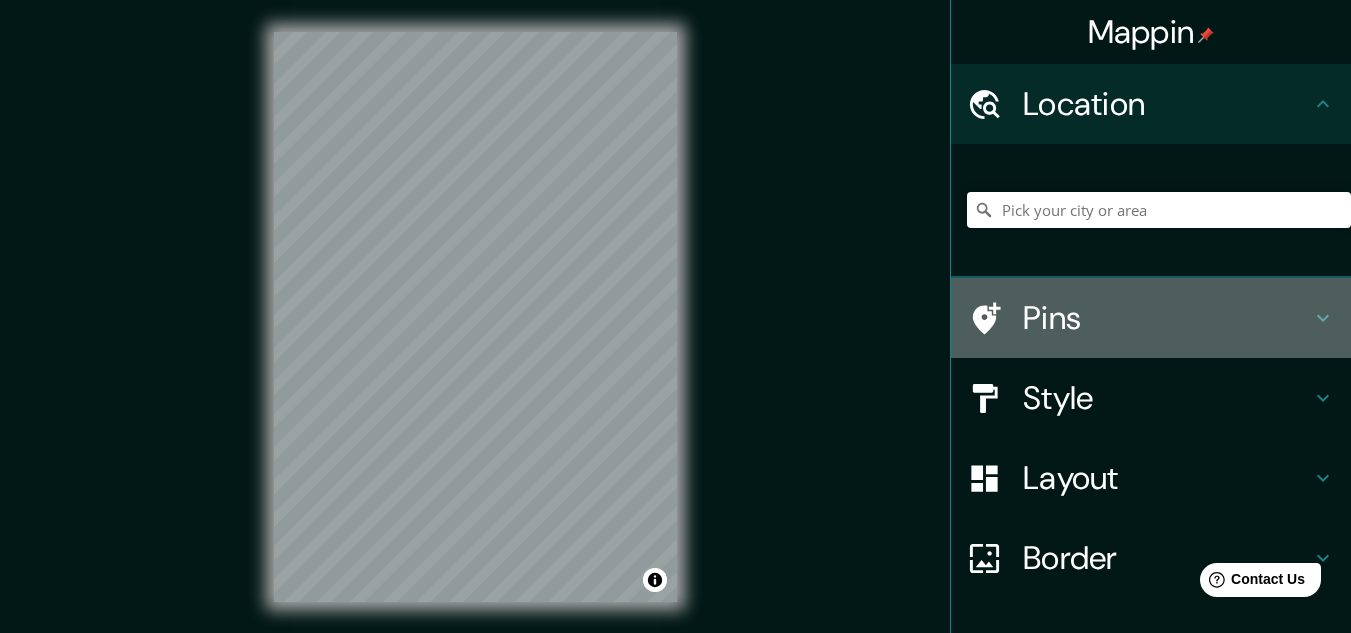 click on "Pins" at bounding box center [1167, 318] 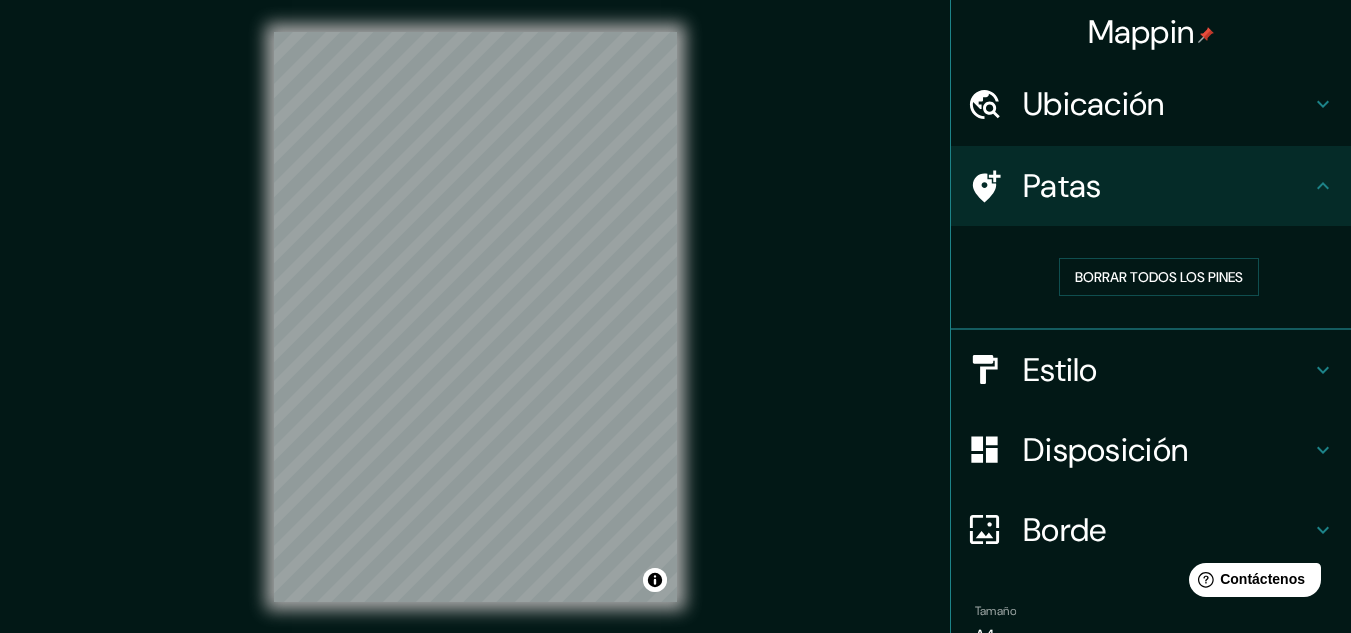 click on "Estilo" at bounding box center (1167, 370) 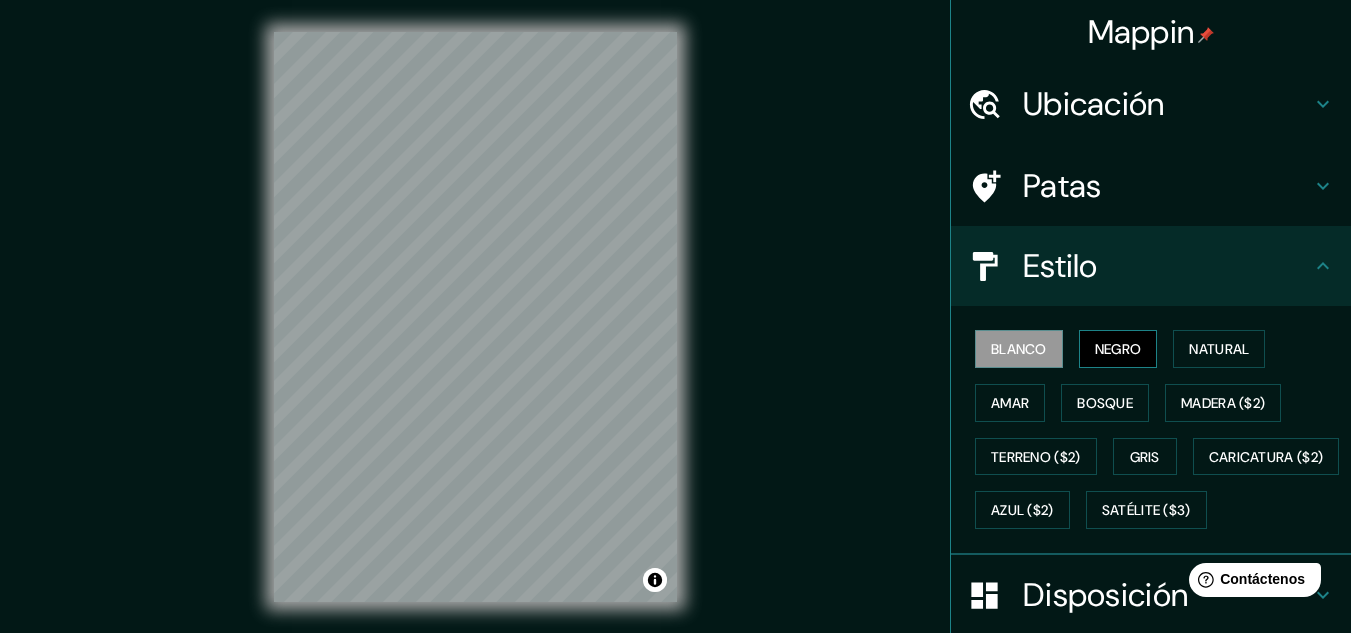 click on "Negro" at bounding box center (1118, 349) 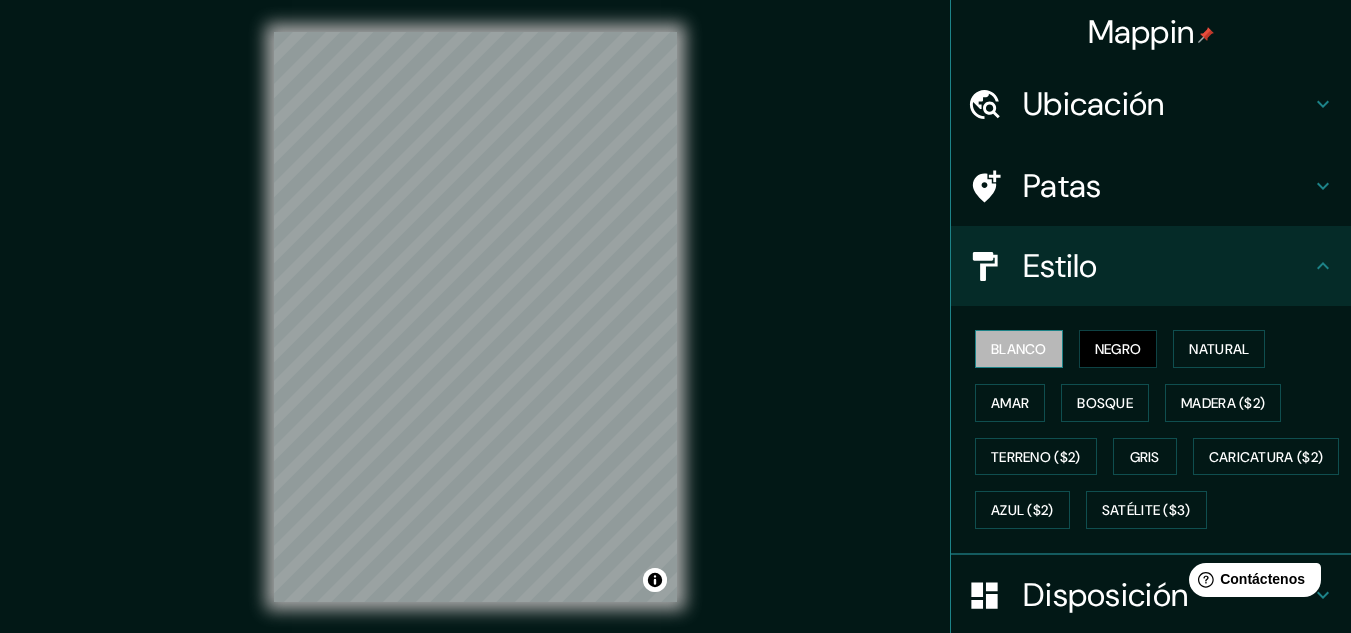 click on "Blanco" at bounding box center [1019, 349] 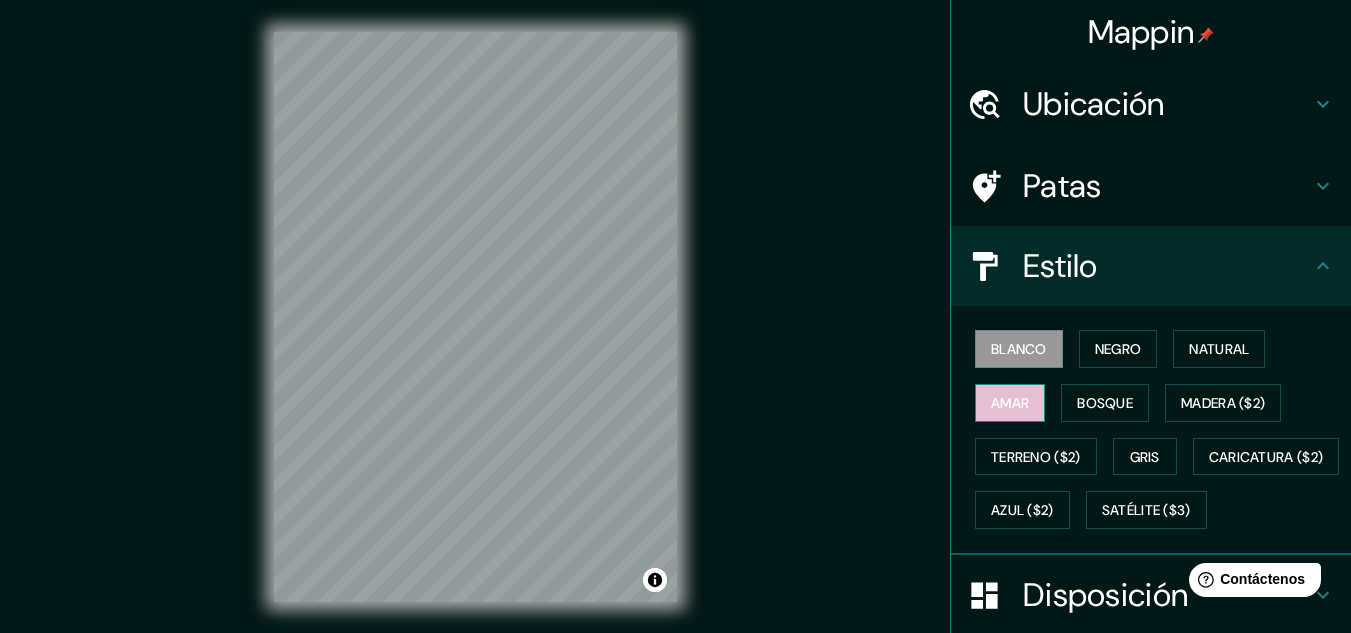 click on "Amar" at bounding box center [1010, 403] 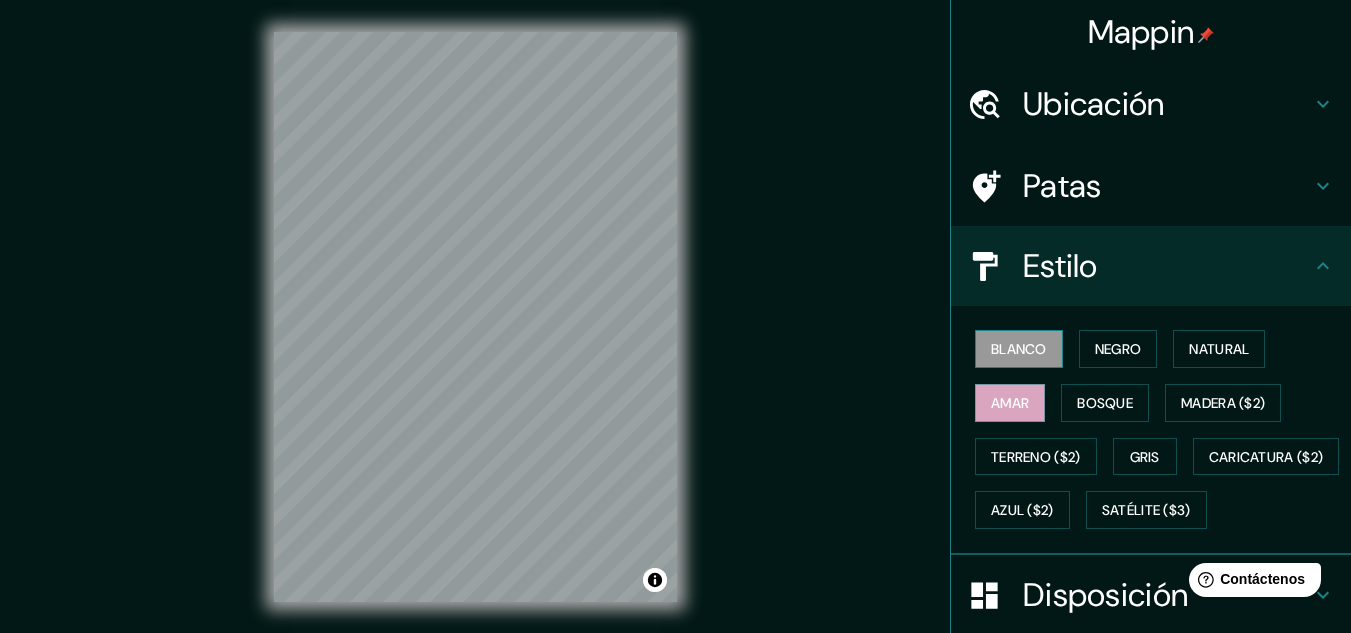 click on "Blanco" at bounding box center (1019, 349) 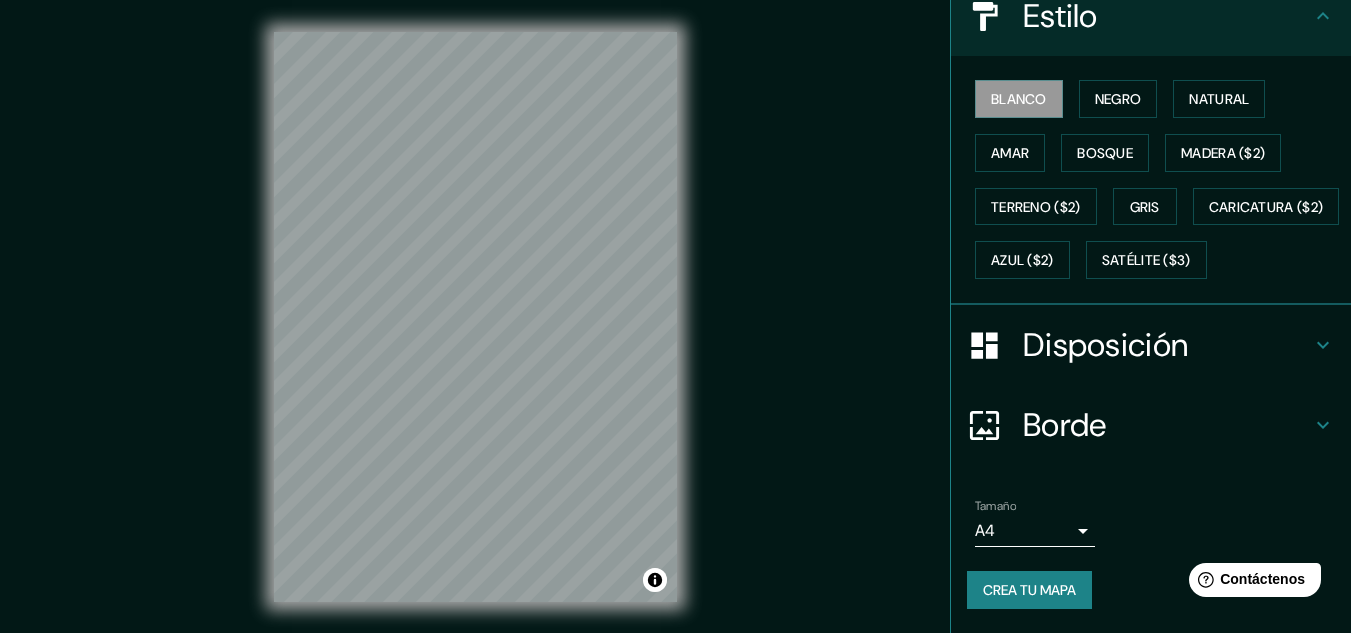 click on "Disposición" at bounding box center [1105, 345] 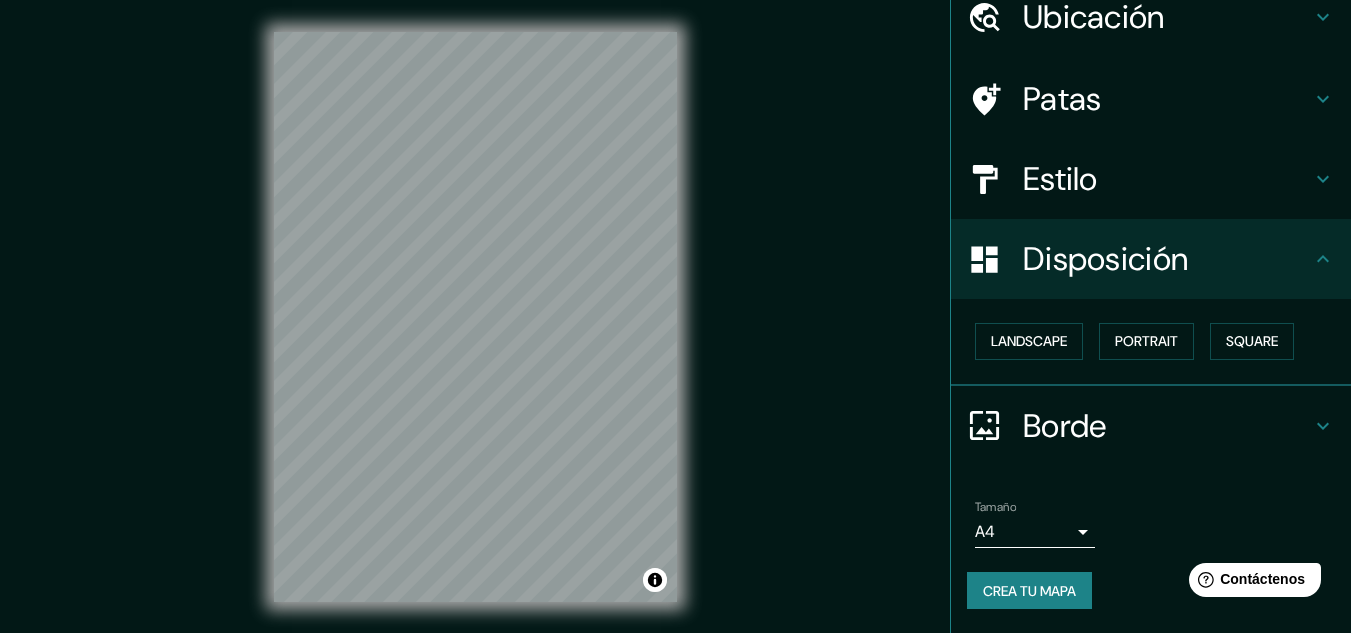 scroll, scrollTop: 88, scrollLeft: 0, axis: vertical 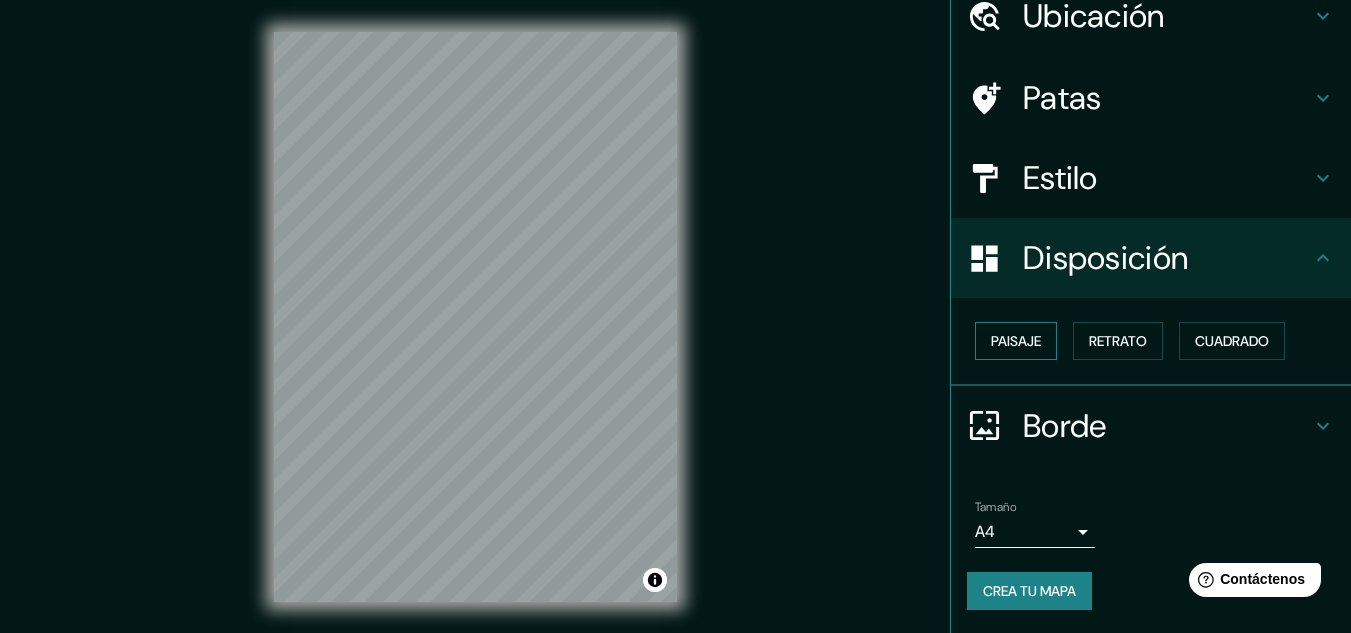 click on "Paisaje" at bounding box center (1016, 341) 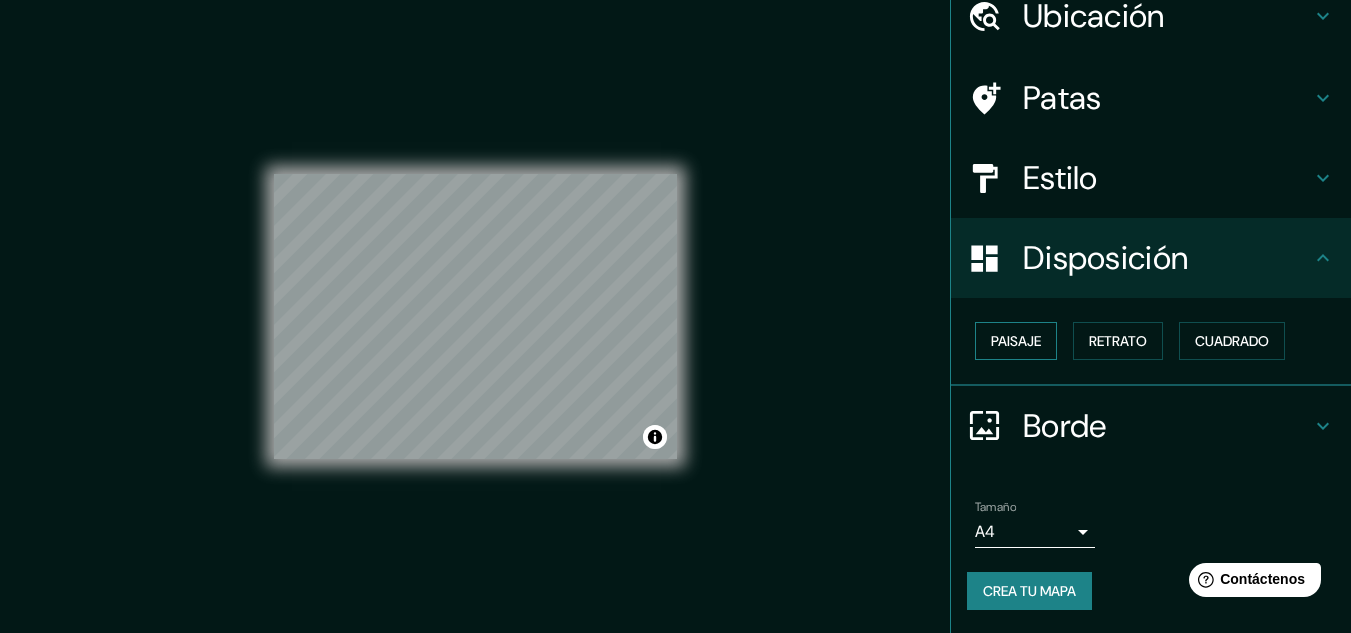 click on "Paisaje" at bounding box center [1016, 341] 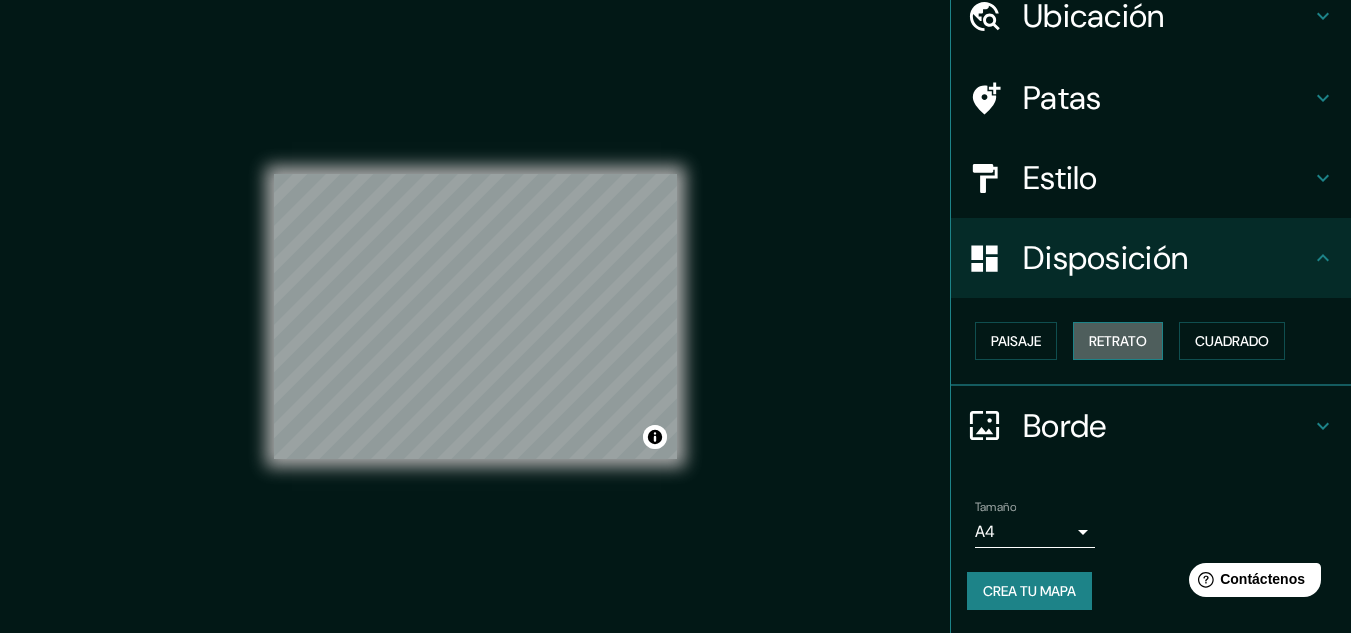 click on "Retrato" at bounding box center [1118, 341] 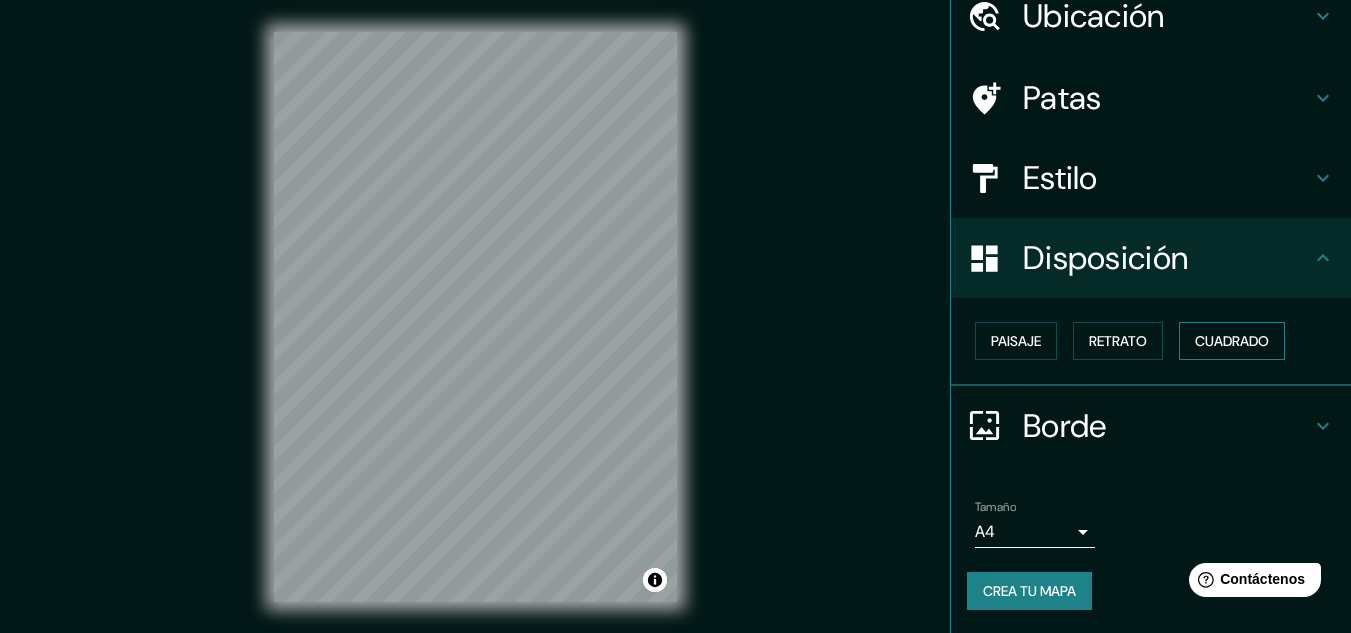 click on "Cuadrado" at bounding box center (1232, 341) 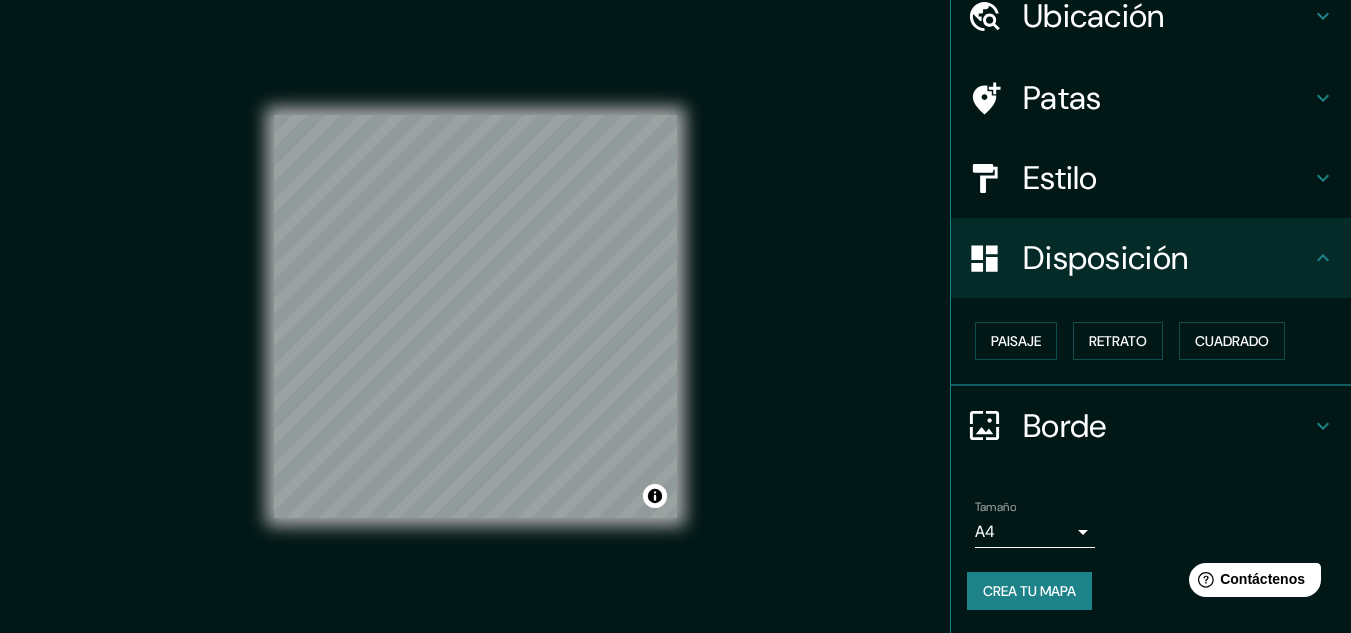 click on "Borde" at bounding box center [1167, 426] 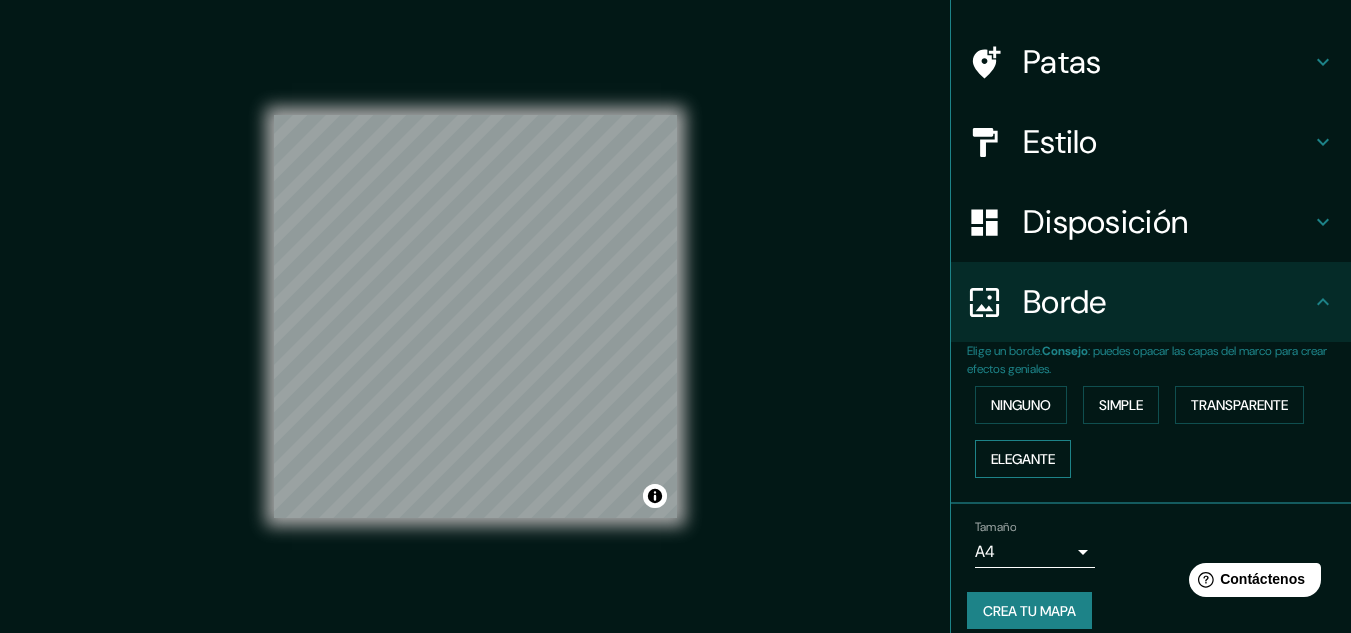 scroll, scrollTop: 144, scrollLeft: 0, axis: vertical 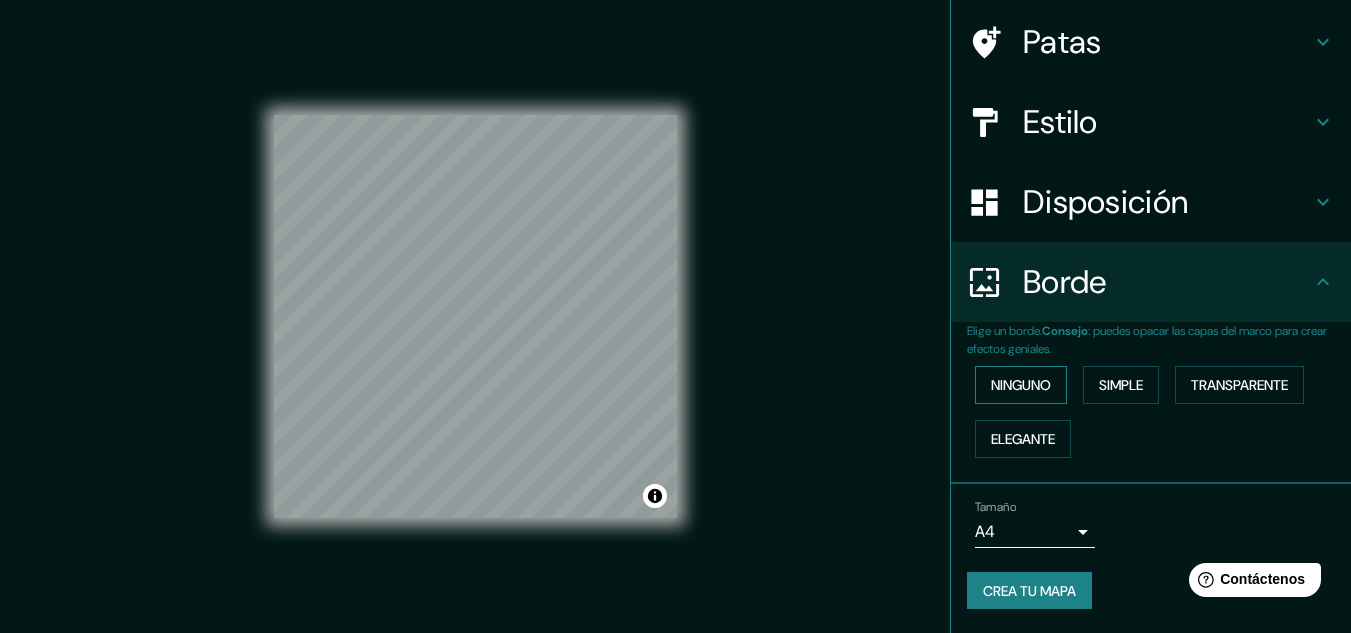 click on "Ninguno" at bounding box center [1021, 385] 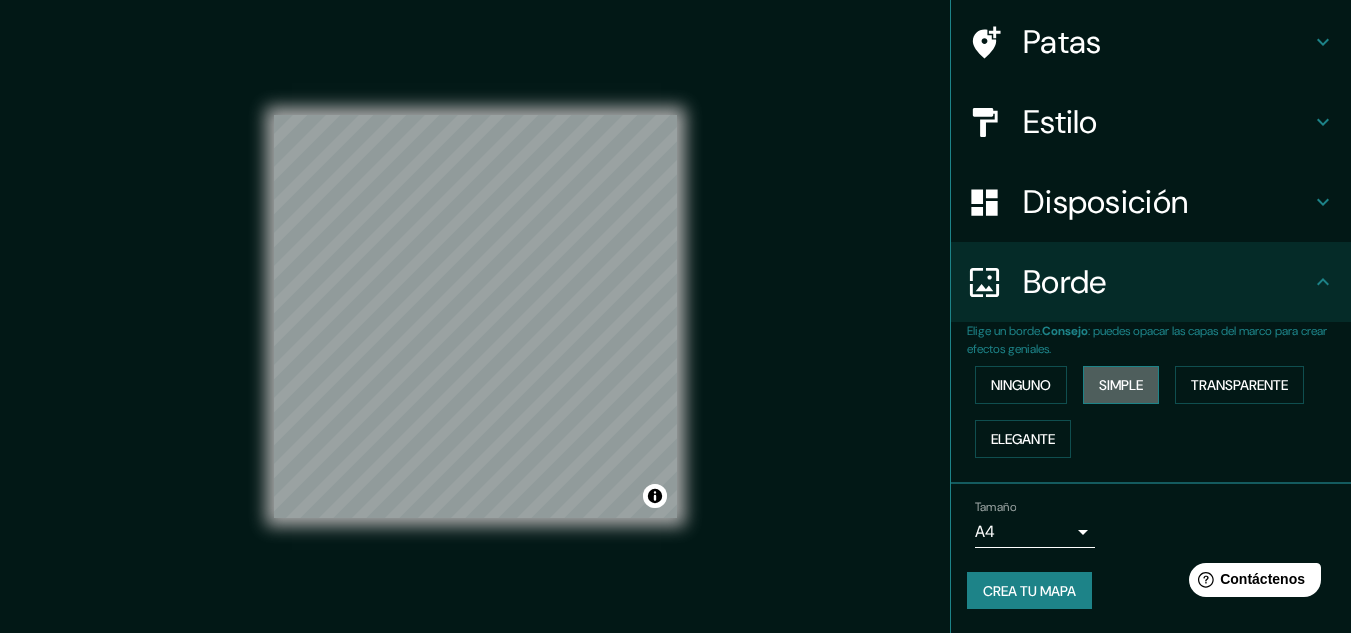 click on "Simple" at bounding box center (1121, 385) 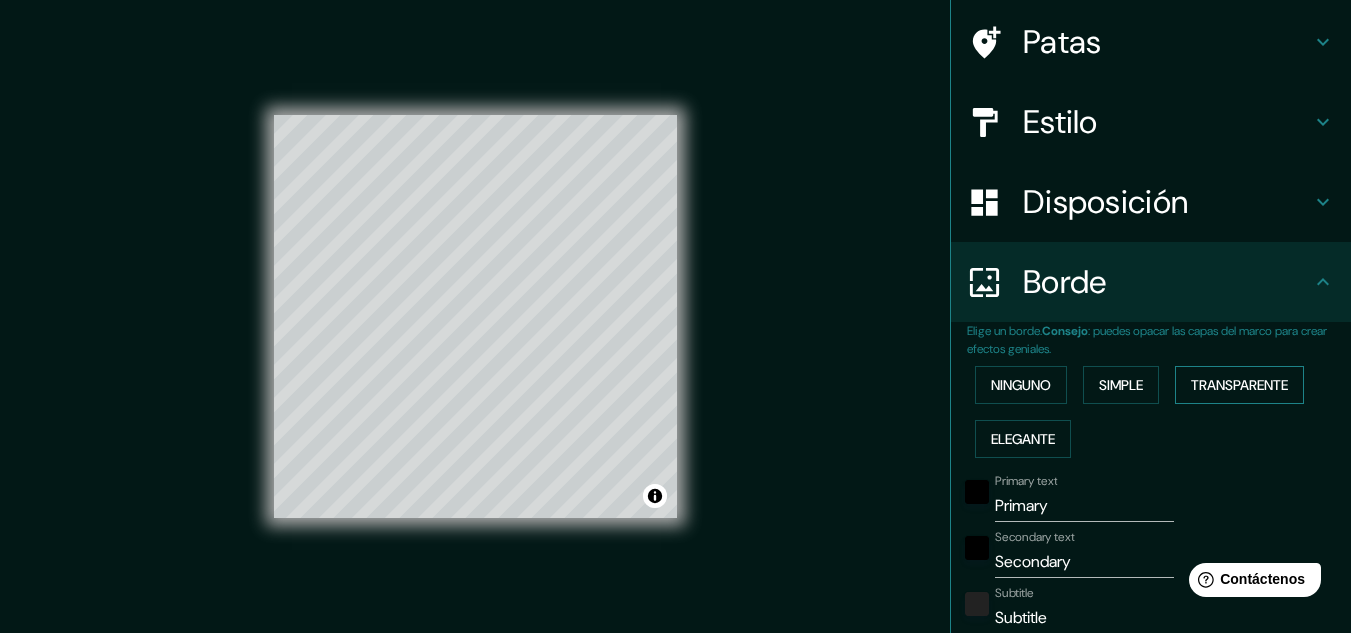 click on "Transparente" at bounding box center [1239, 385] 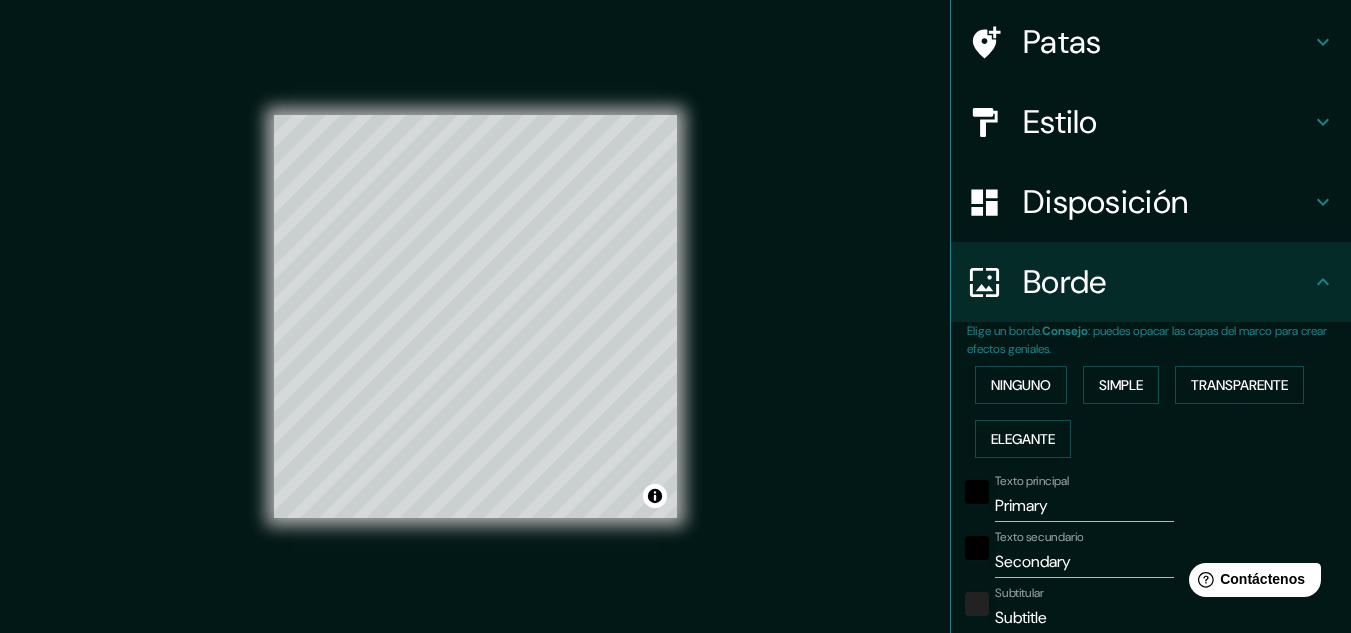 click on "© Mapbox   © OpenStreetMap   Improve this map" at bounding box center (475, 317) 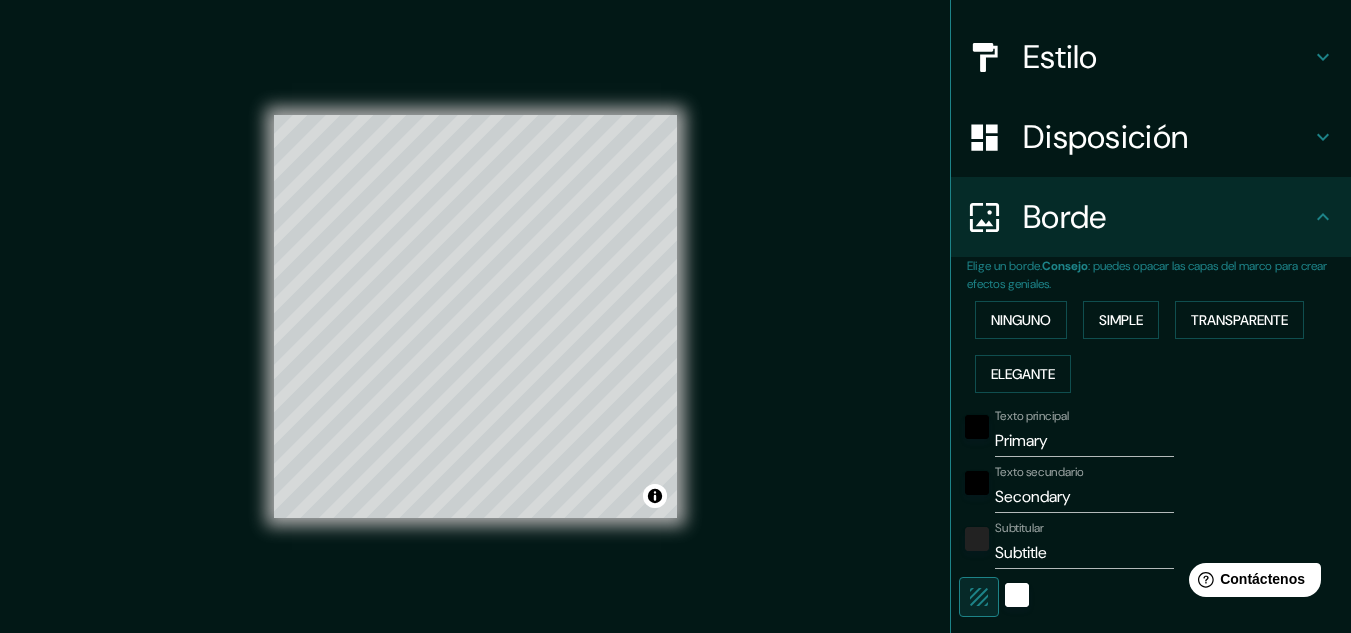scroll, scrollTop: 244, scrollLeft: 0, axis: vertical 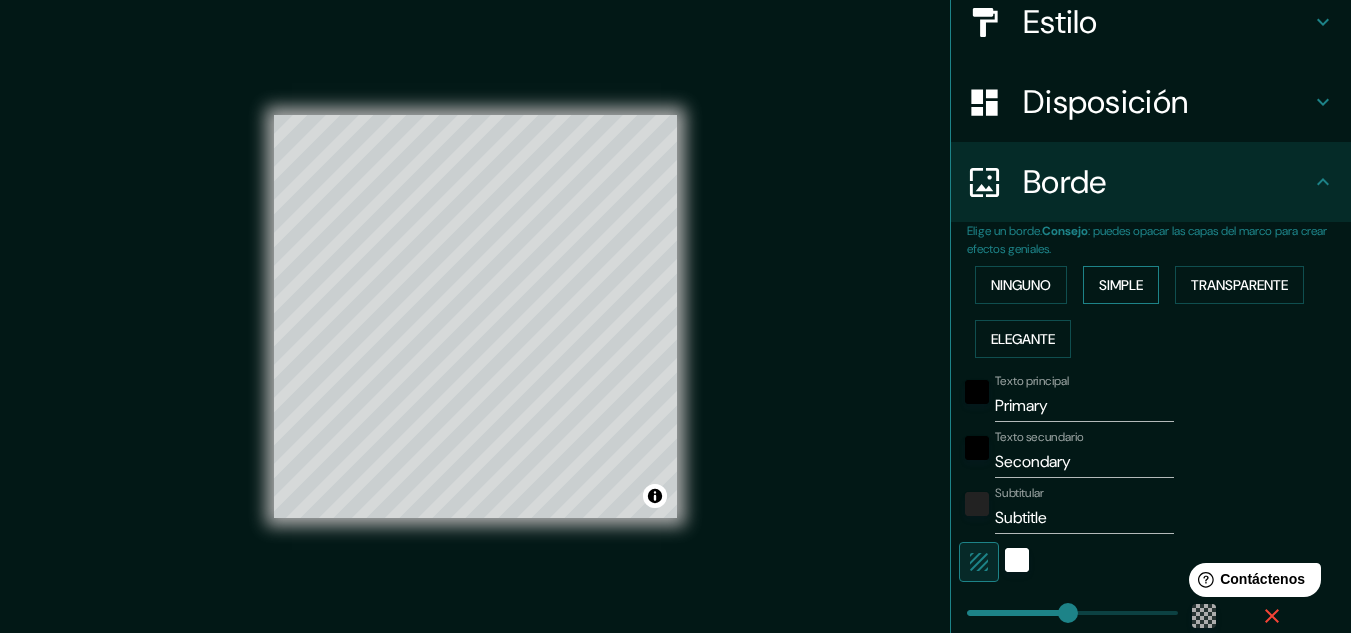 click on "Simple" at bounding box center [1121, 285] 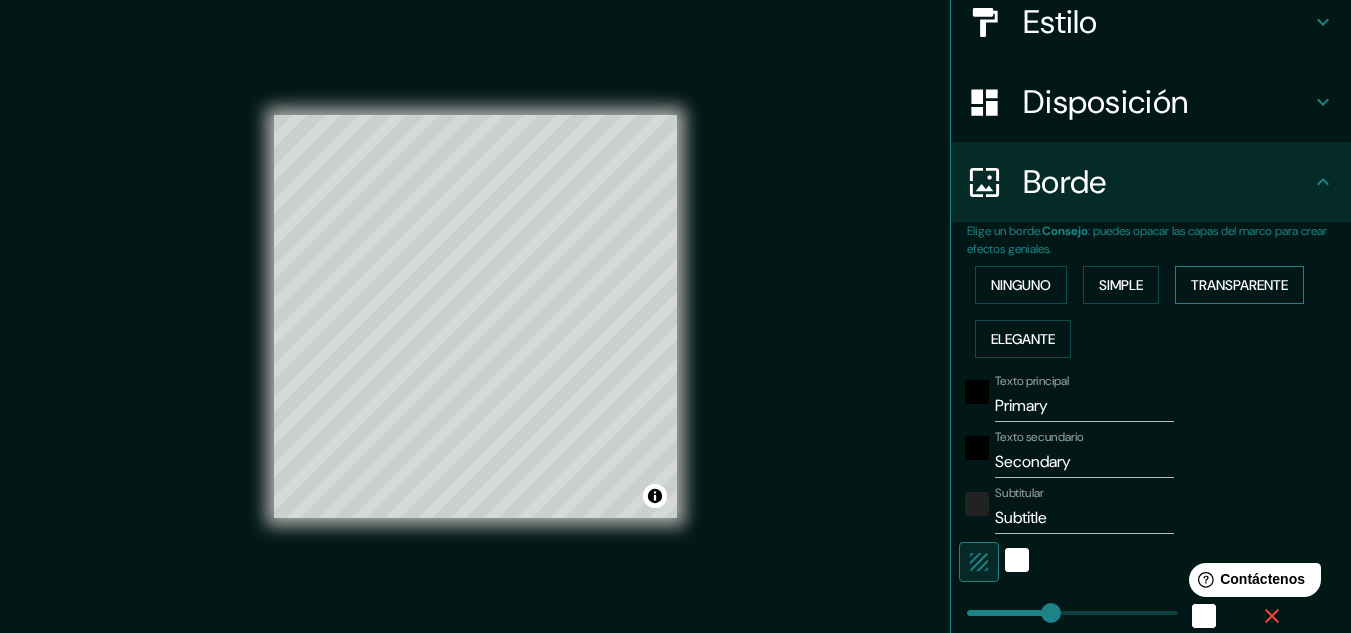 click on "Transparente" at bounding box center (1239, 285) 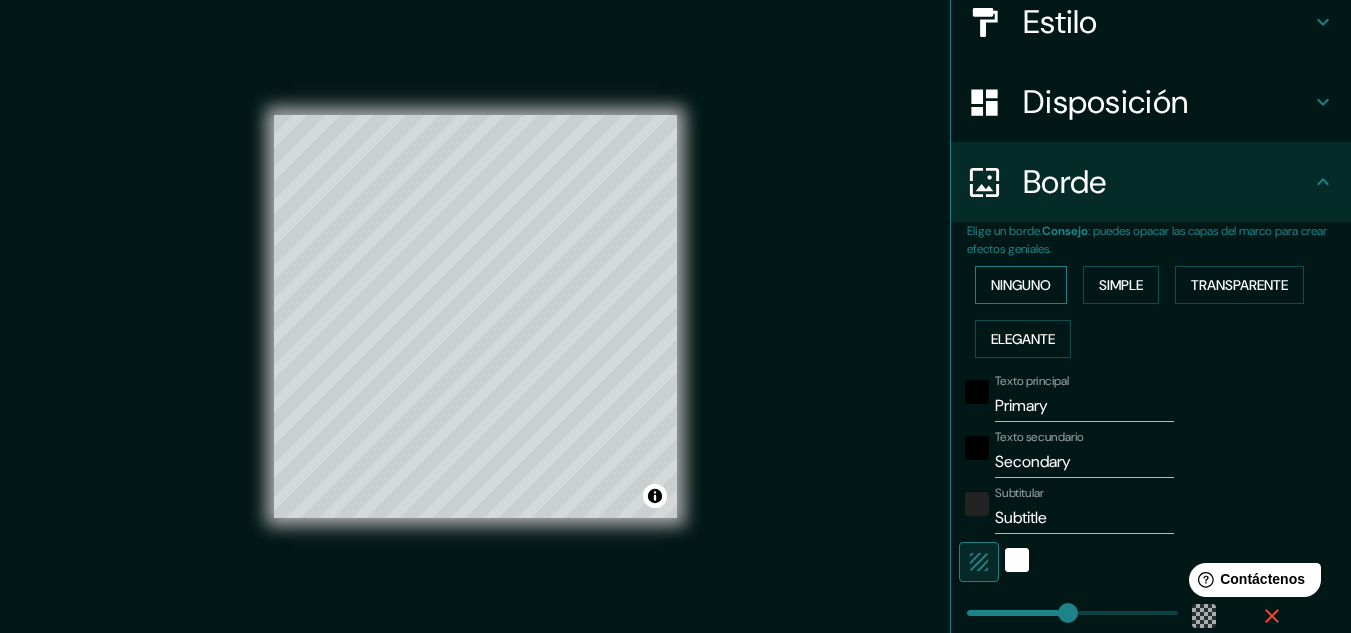 click on "Ninguno" at bounding box center [1021, 285] 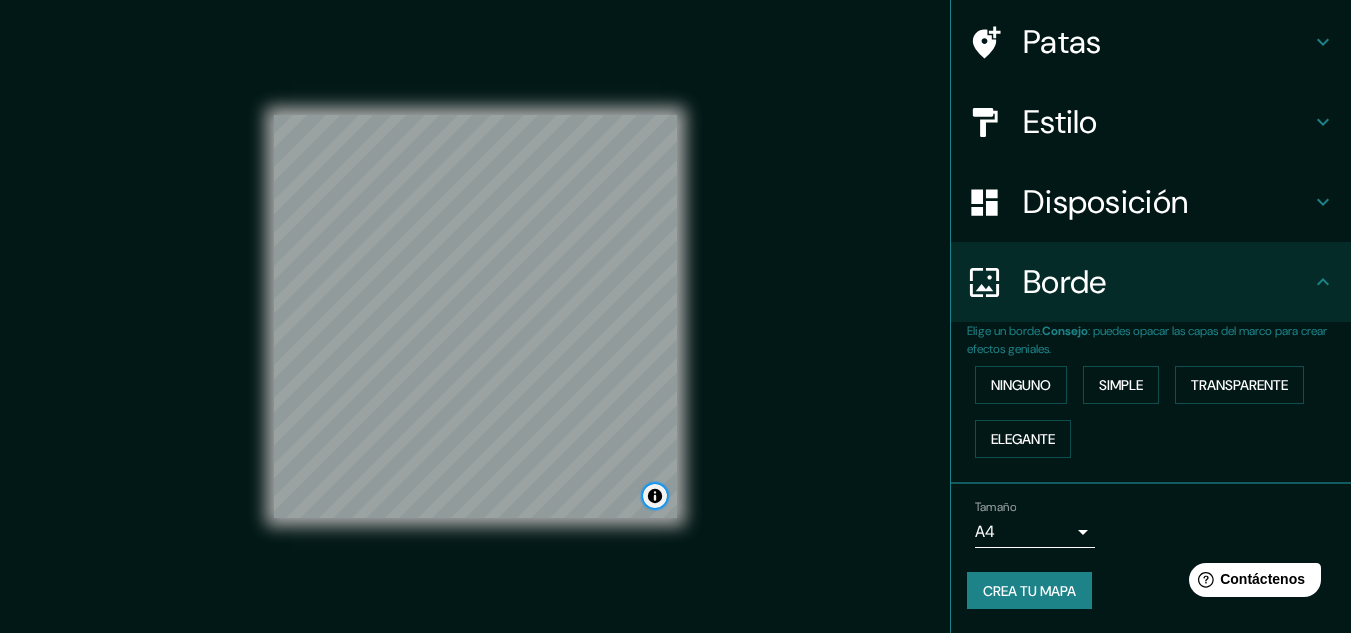 click on "© Mapbox   © OpenStreetMap   Improve this map" at bounding box center (475, 316) 